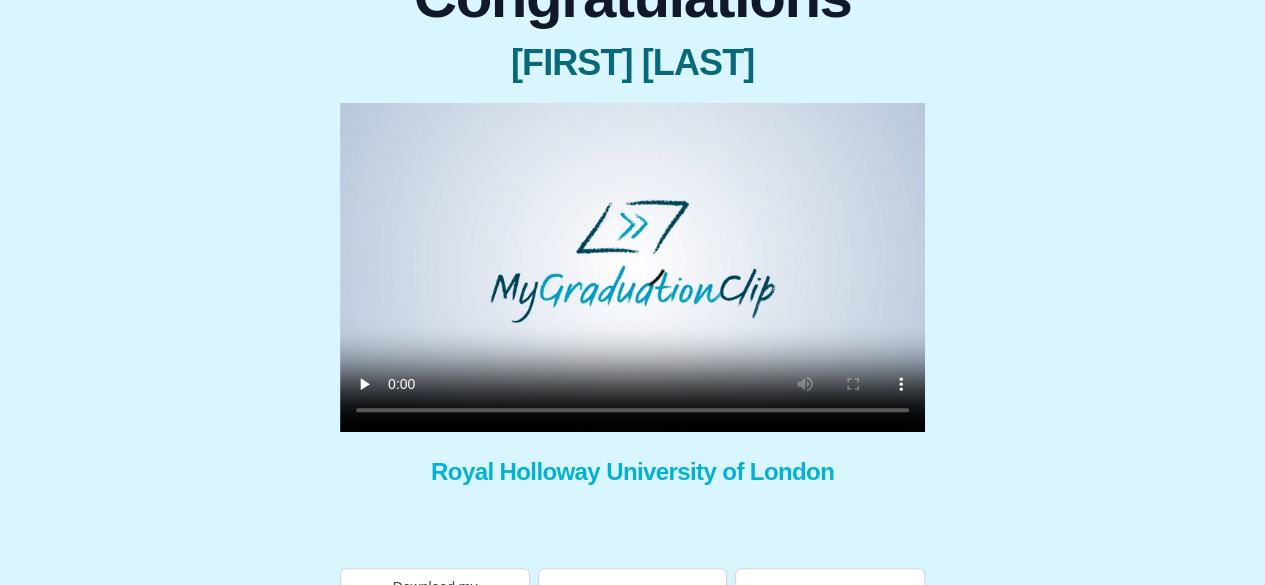 scroll, scrollTop: 200, scrollLeft: 0, axis: vertical 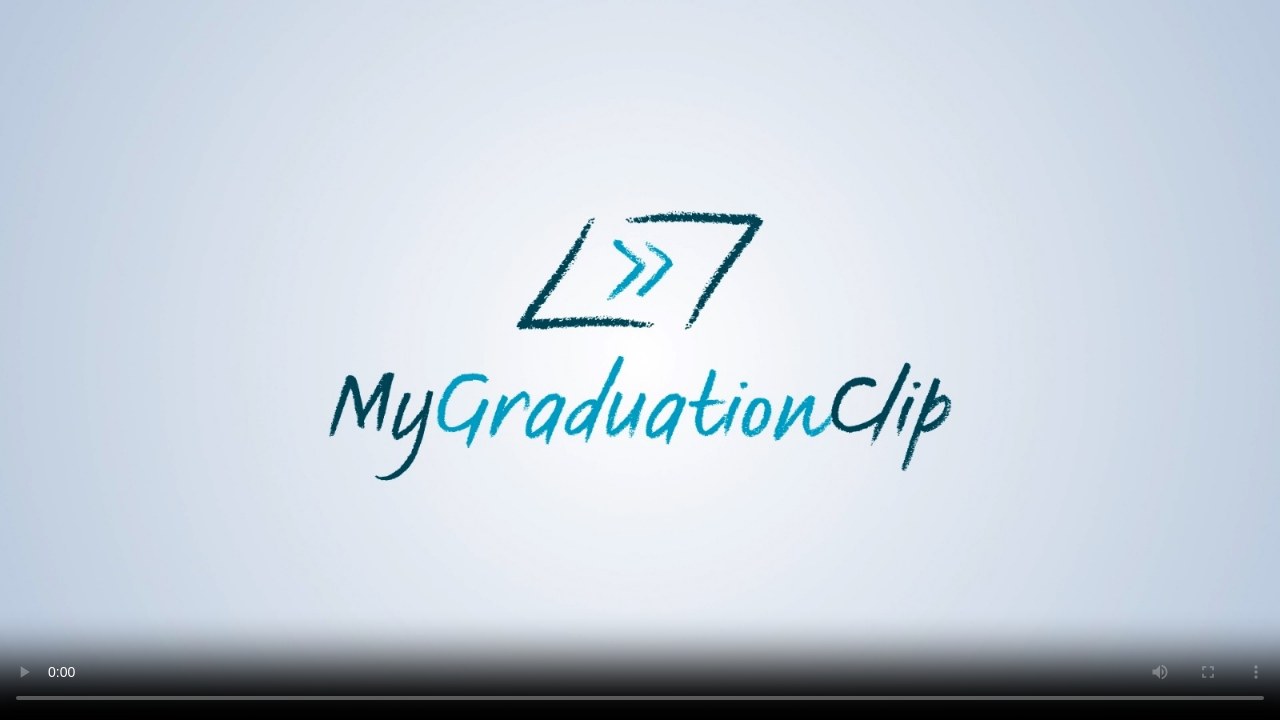 click at bounding box center (640, 360) 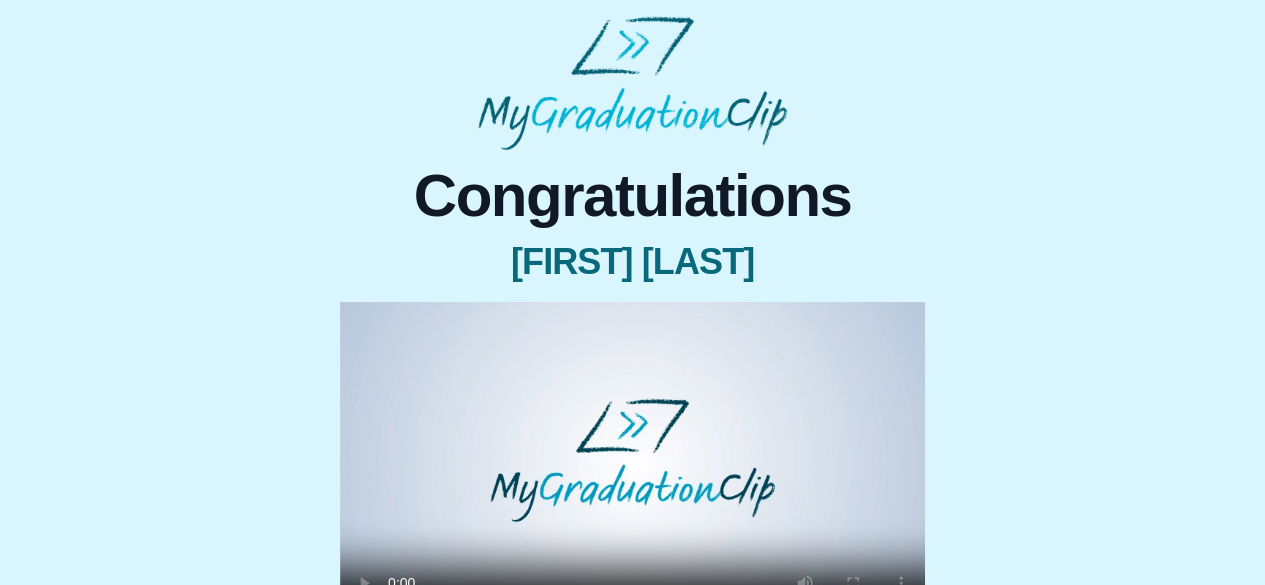 click at bounding box center (632, 466) 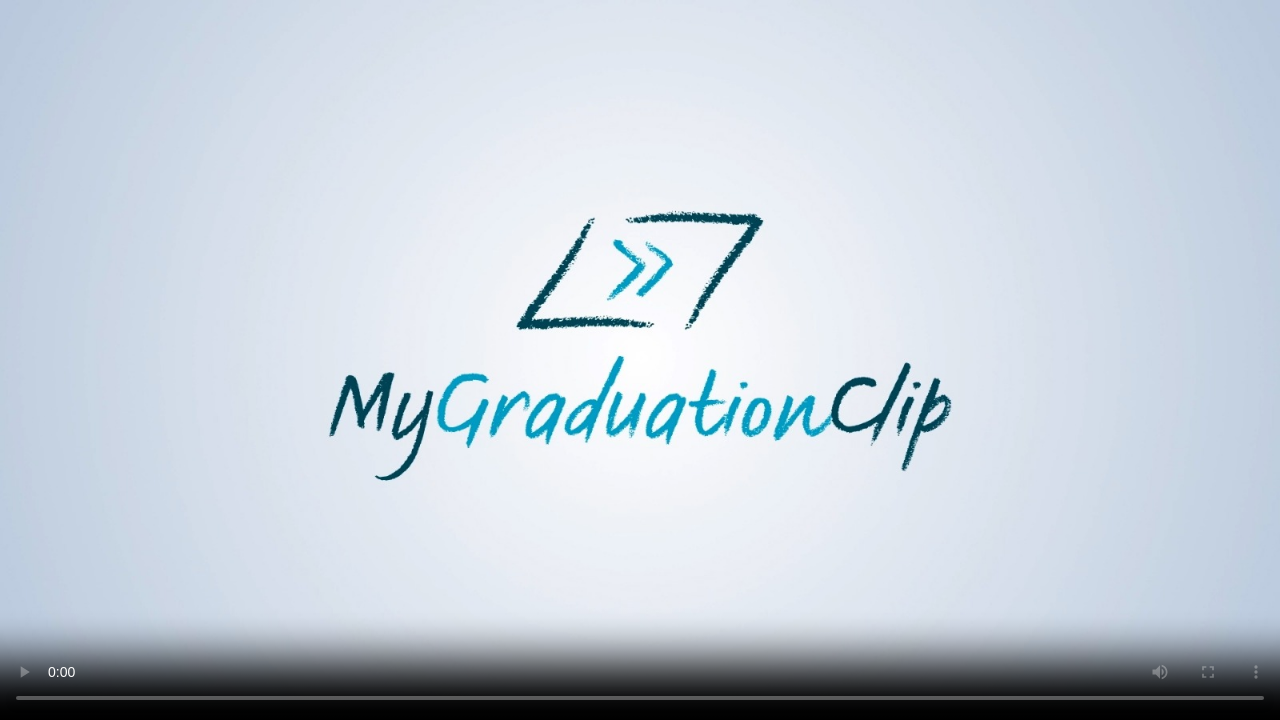 click at bounding box center (640, 360) 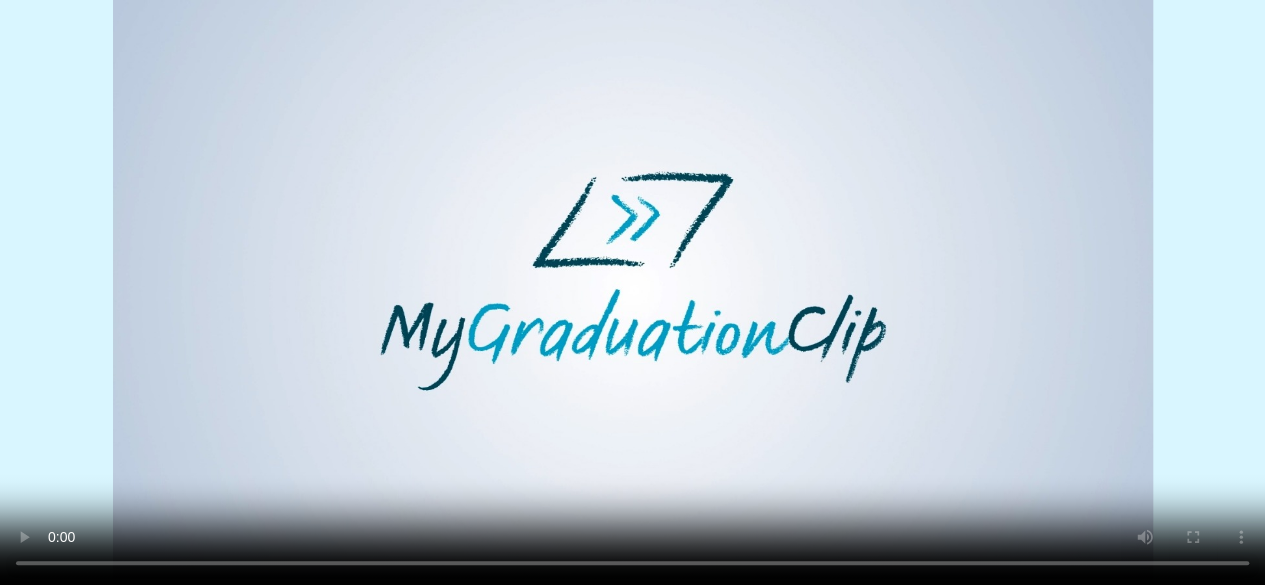 scroll, scrollTop: 166, scrollLeft: 0, axis: vertical 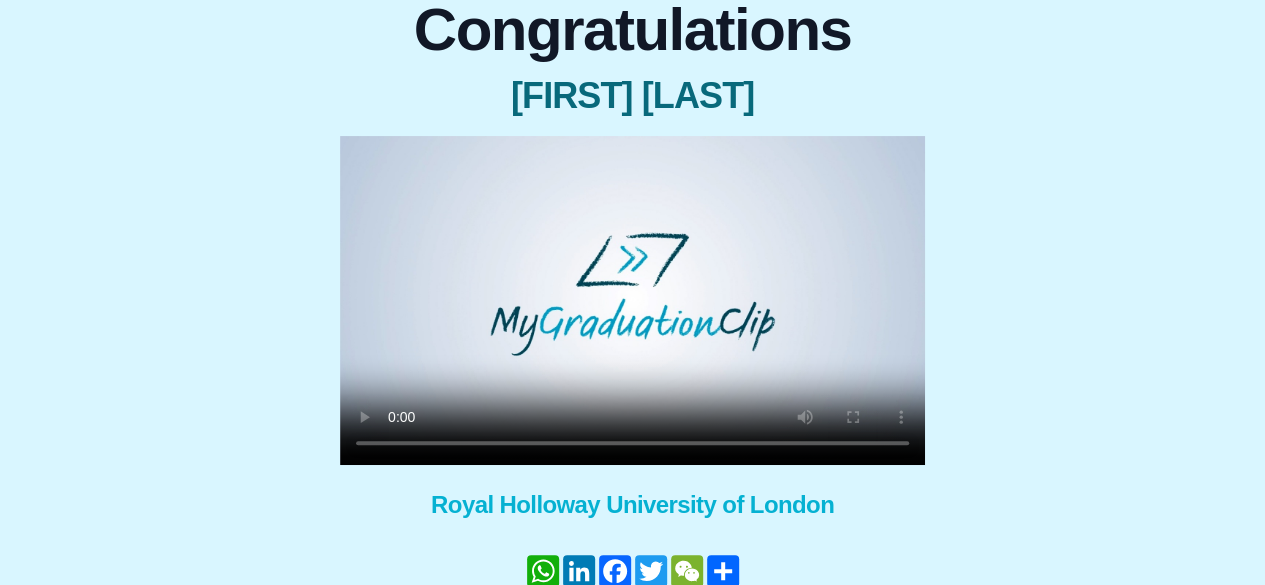 click at bounding box center [632, 300] 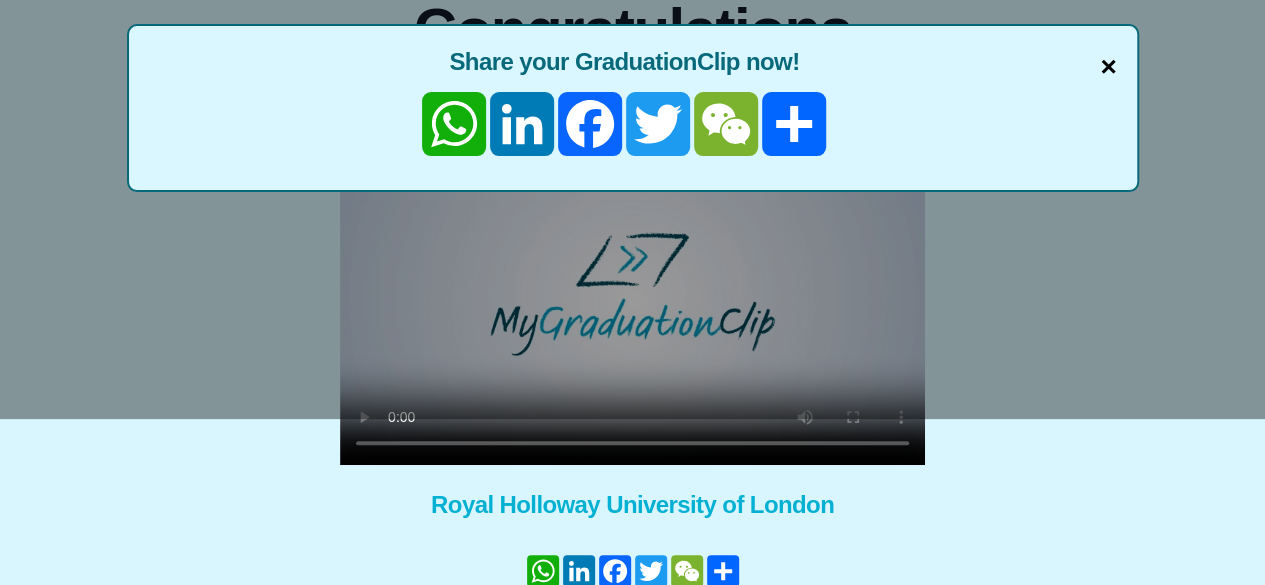 click on "×" at bounding box center (1108, 67) 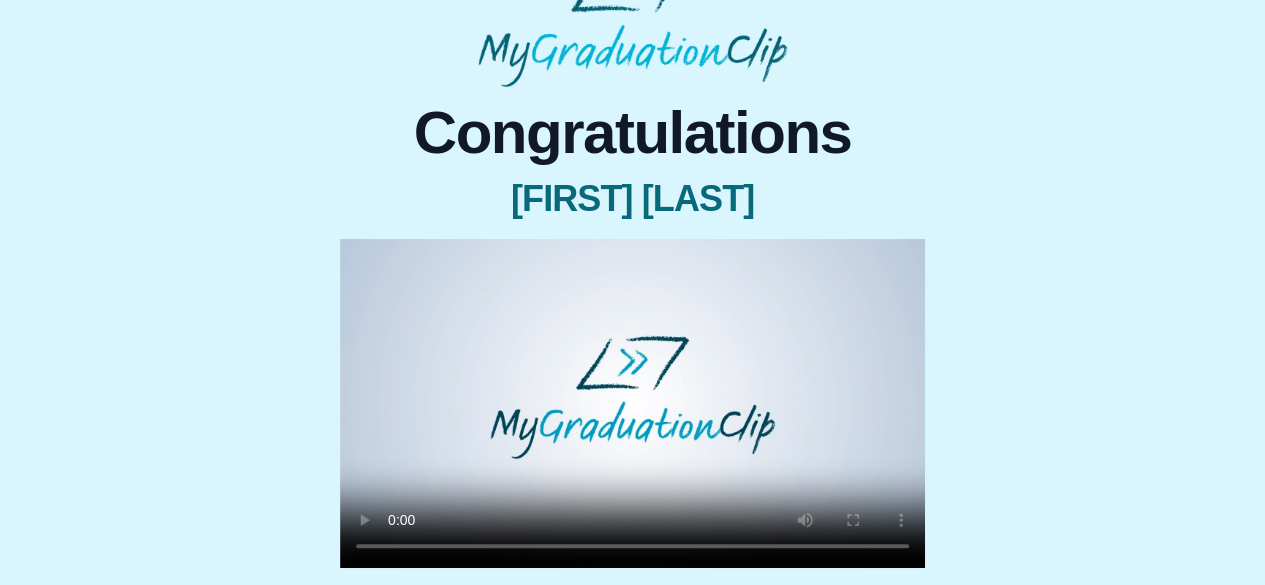 scroll, scrollTop: 133, scrollLeft: 0, axis: vertical 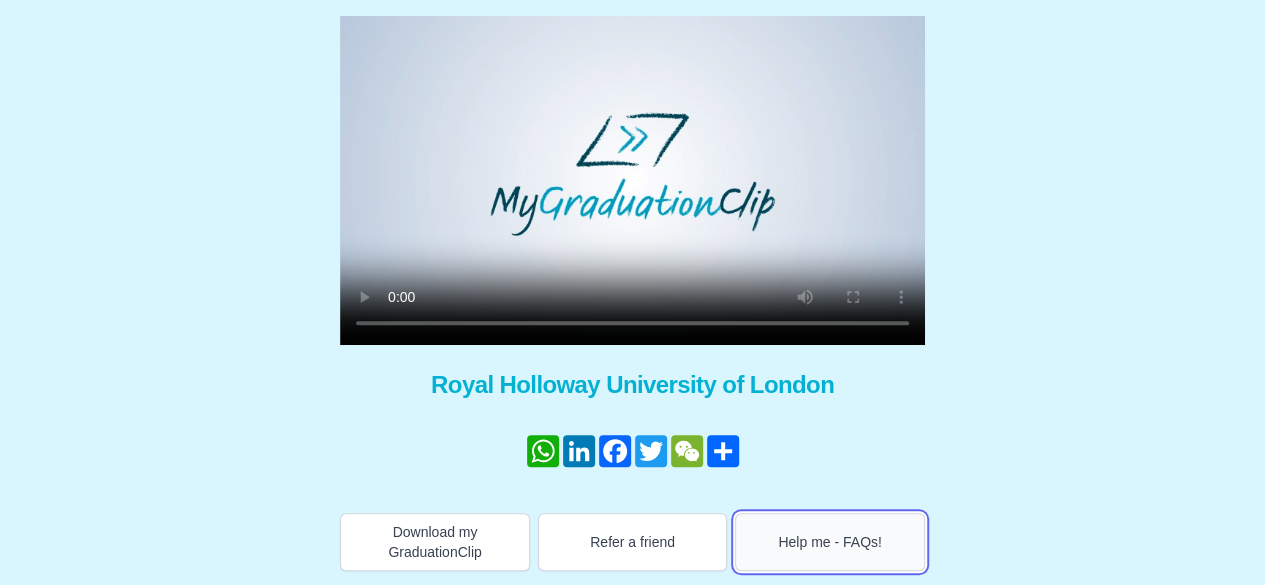 click on "Help me - FAQs!" at bounding box center [830, 542] 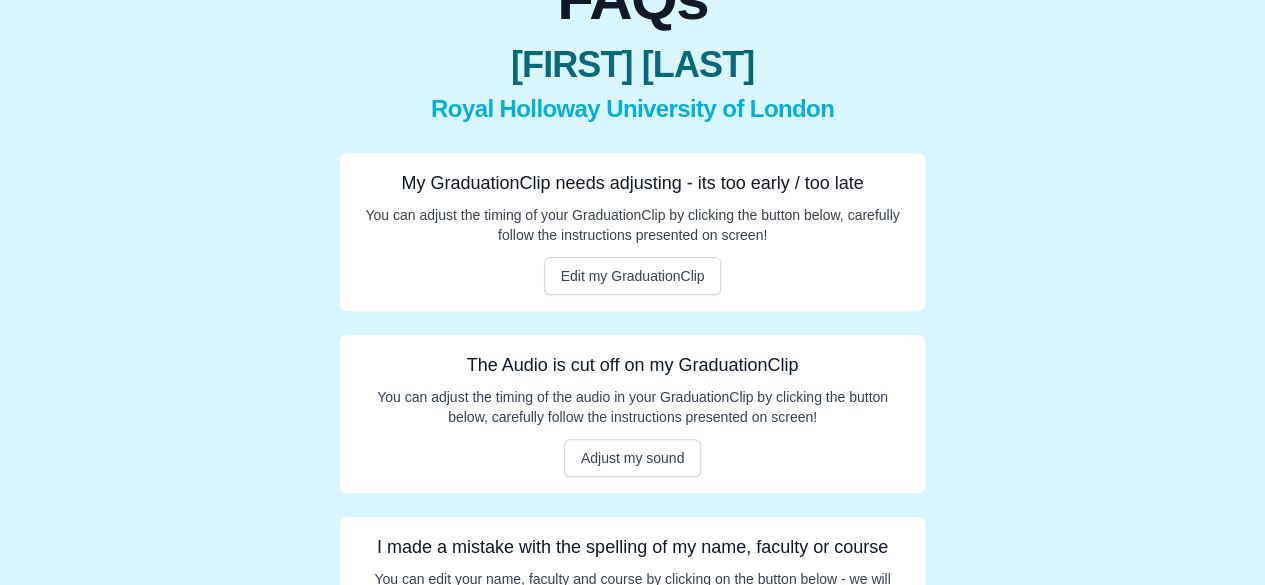 scroll, scrollTop: 200, scrollLeft: 0, axis: vertical 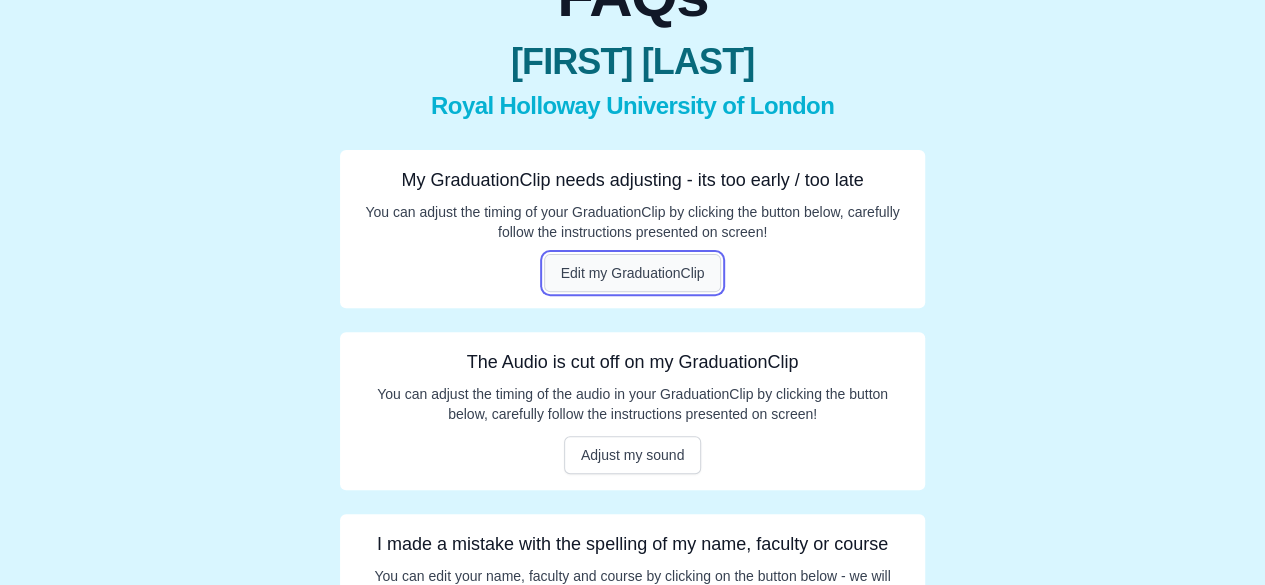 click on "Edit my GraduationClip" at bounding box center [633, 273] 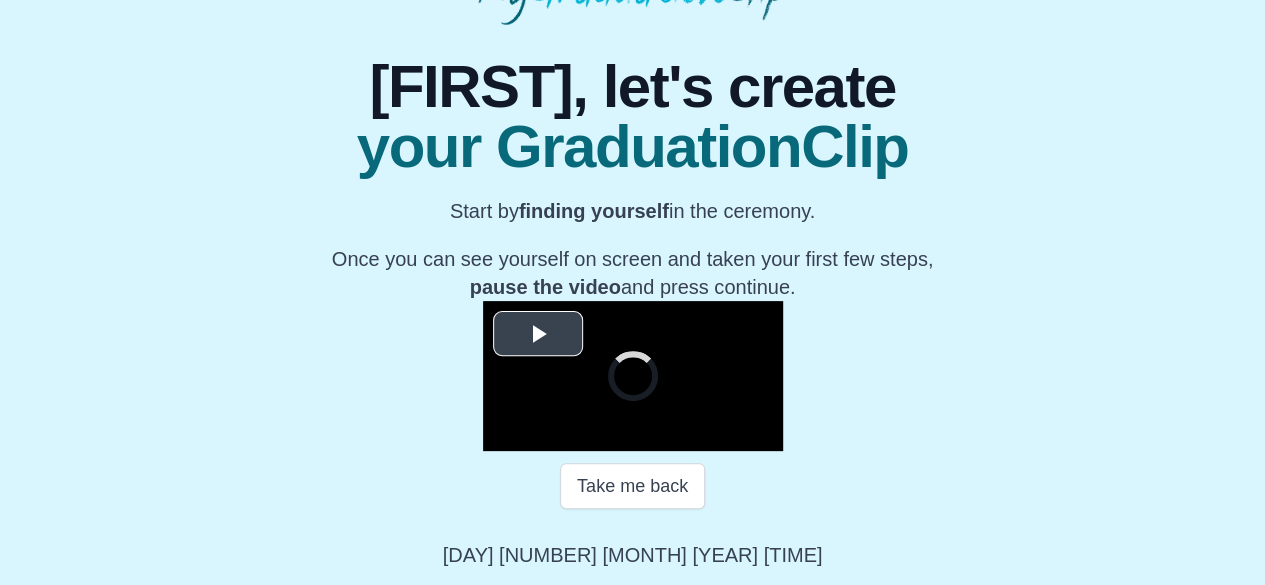scroll, scrollTop: 330, scrollLeft: 0, axis: vertical 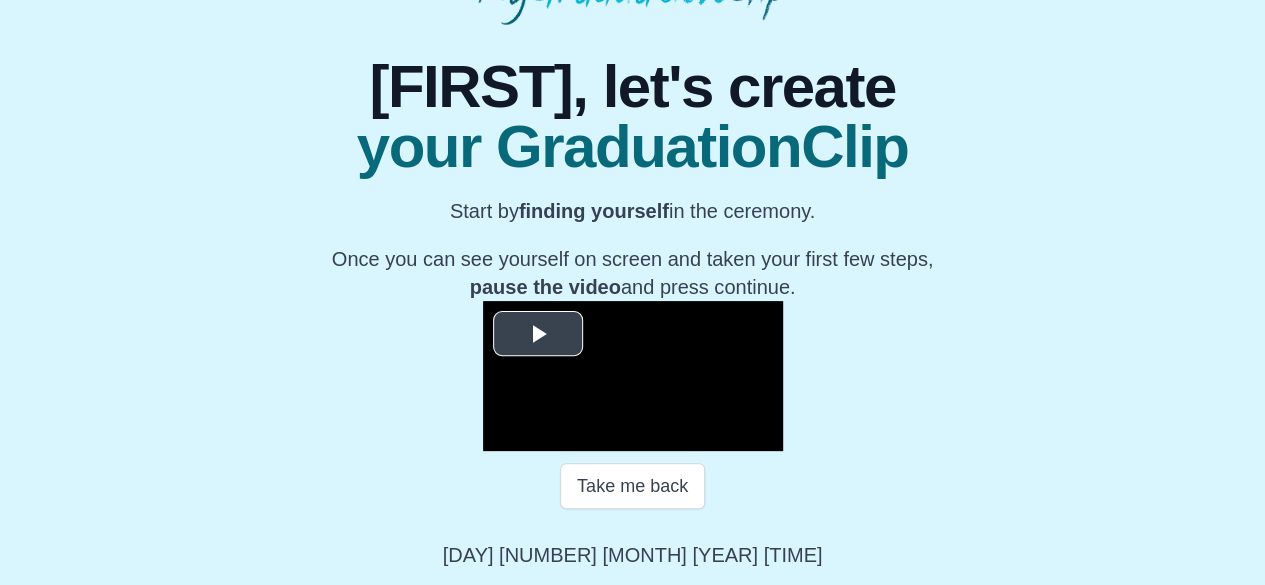 click at bounding box center [538, 334] 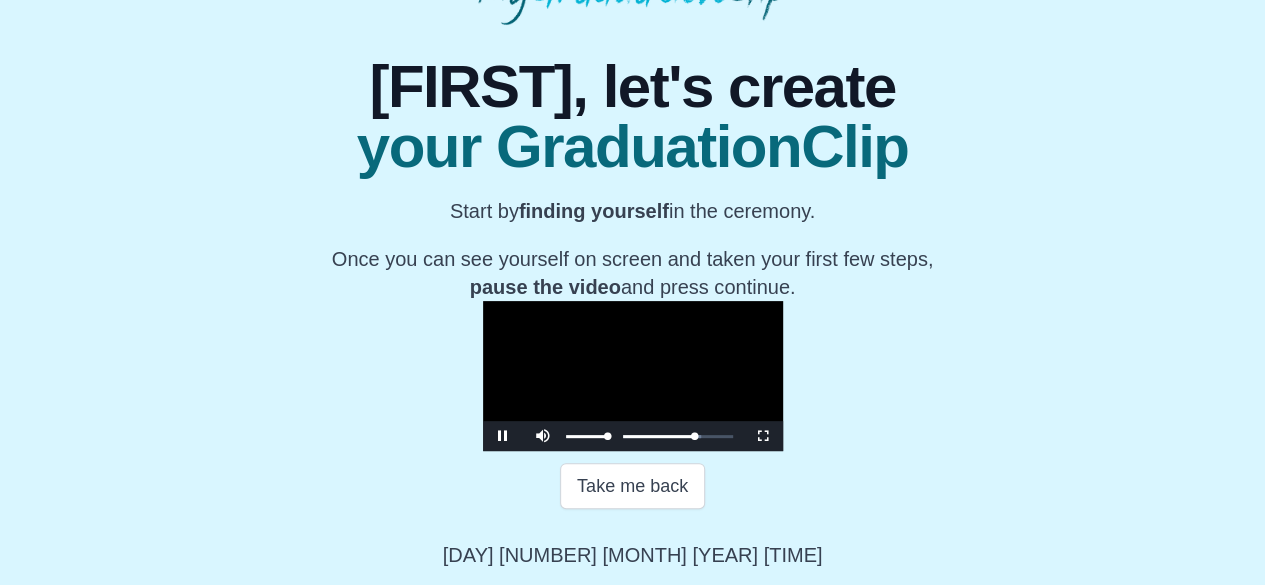 click at bounding box center (587, 436) 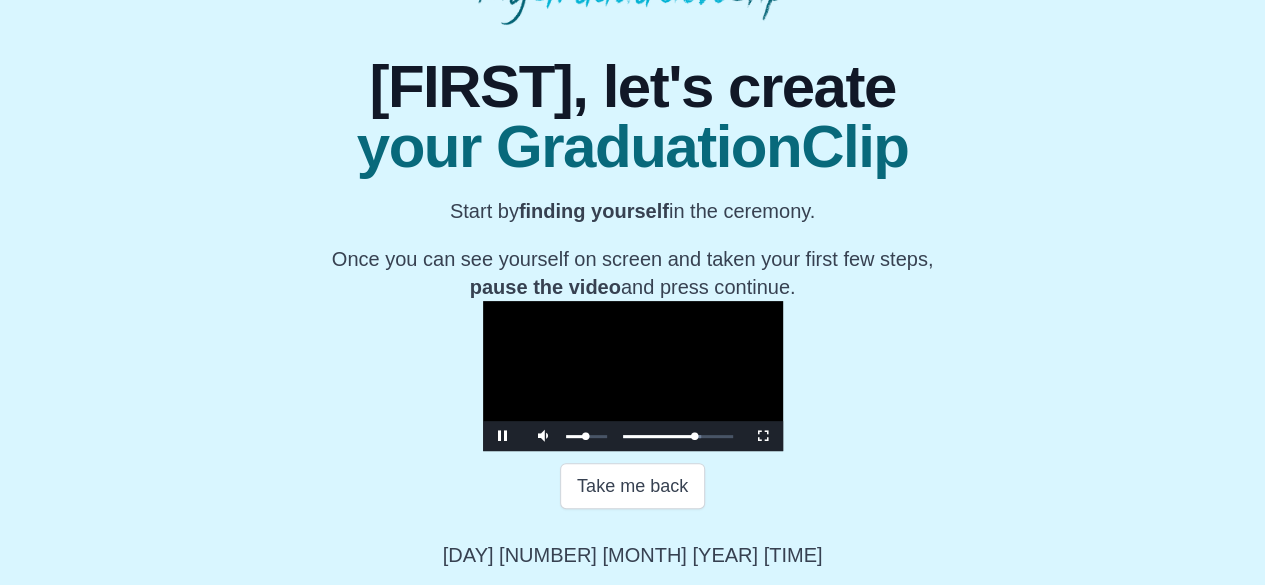 click at bounding box center [586, 436] 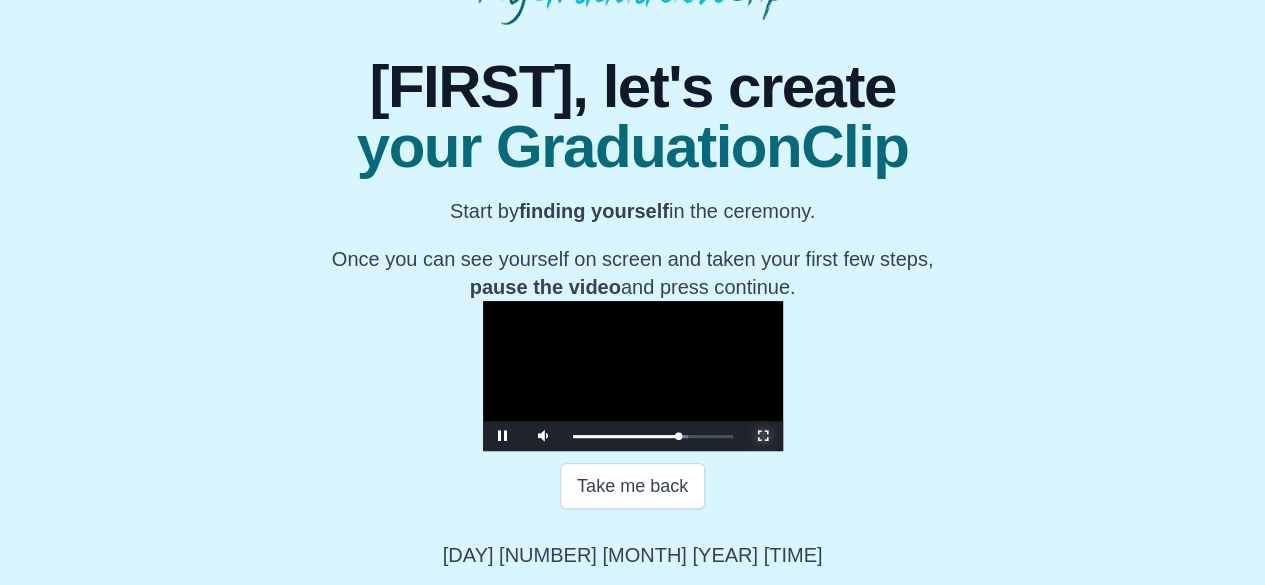 click at bounding box center (763, 436) 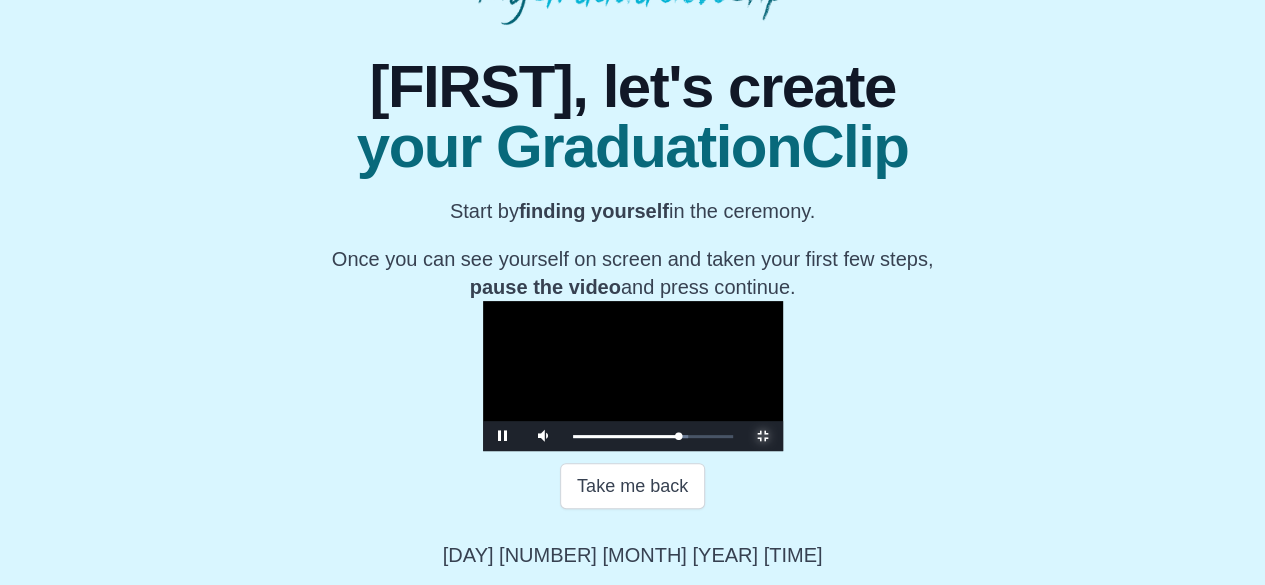 scroll, scrollTop: 0, scrollLeft: 0, axis: both 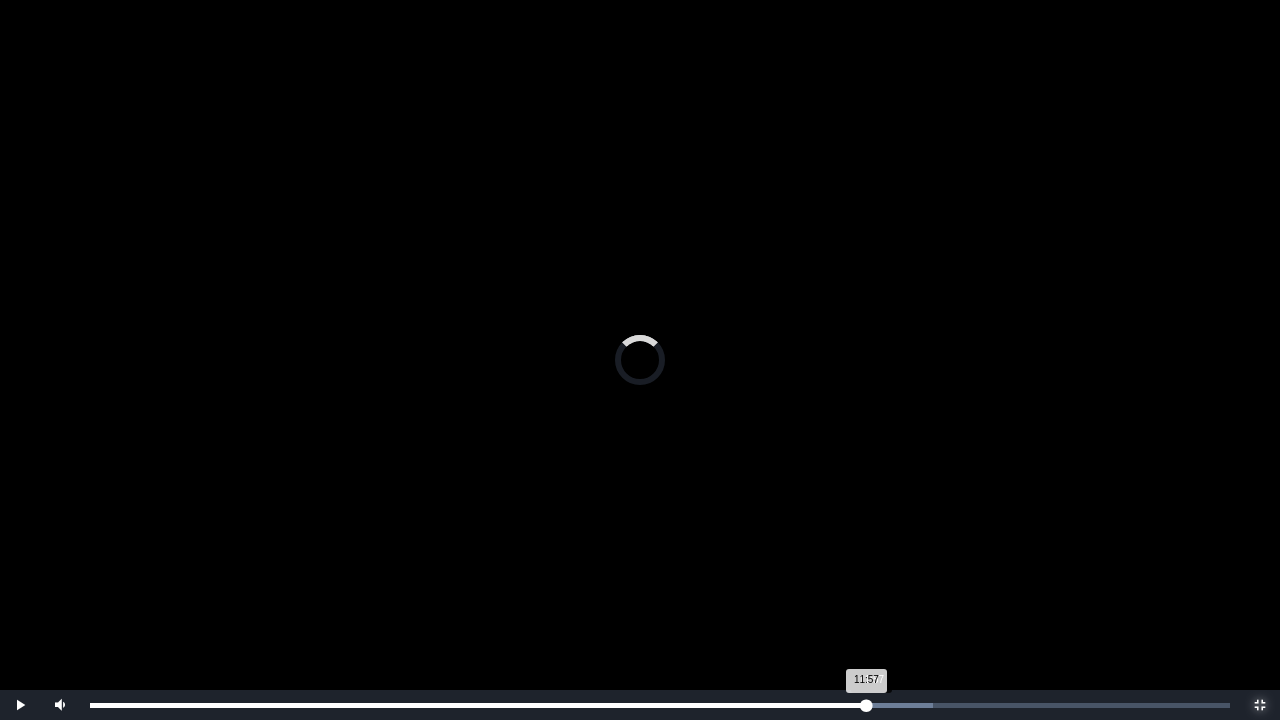 click on "11:57 Progress : 0%" at bounding box center [478, 705] 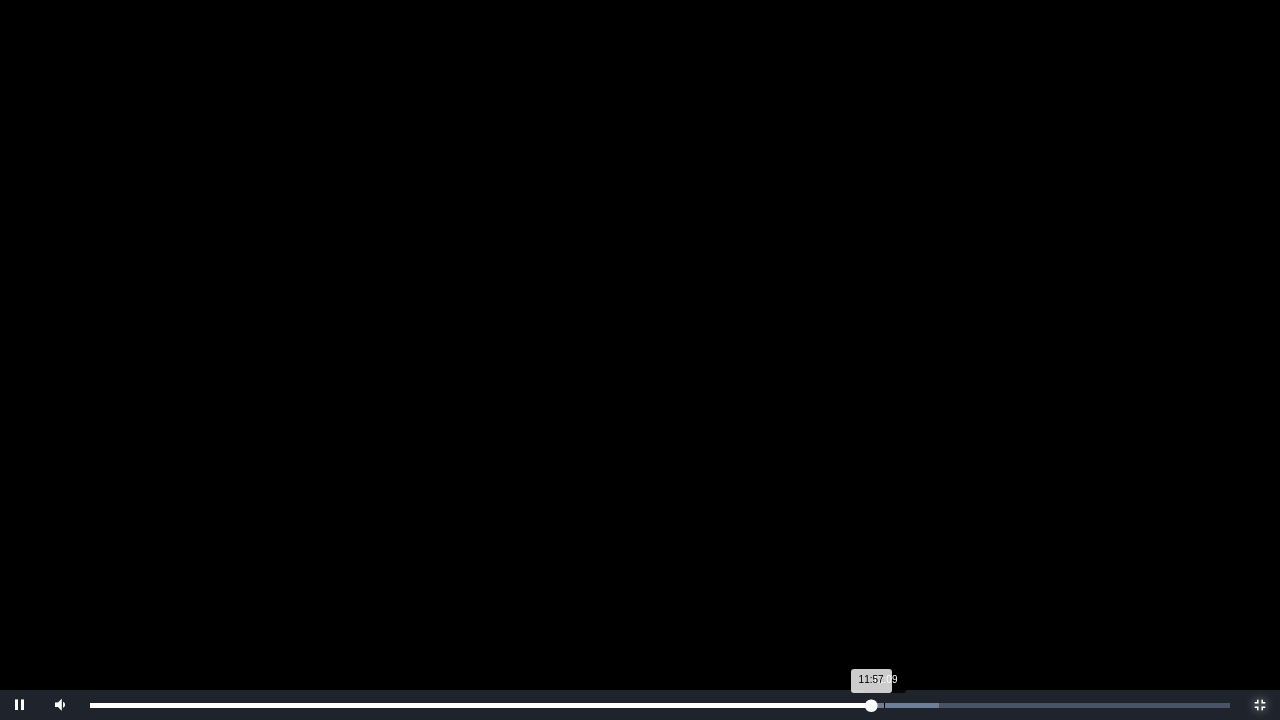 click on "Loaded : 0% 12:09 11:57 Progress : 0%" at bounding box center [660, 705] 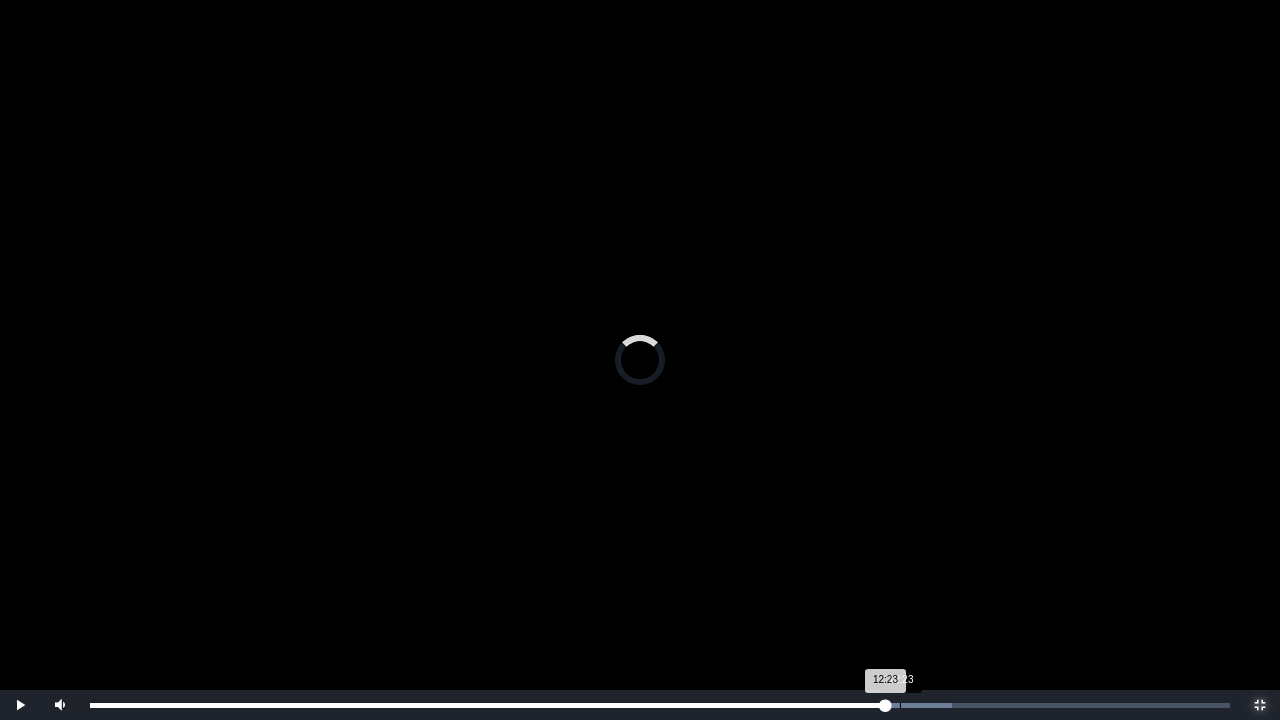 click on "Loaded : 0% 12:23 12:23 Progress : 0%" at bounding box center [660, 705] 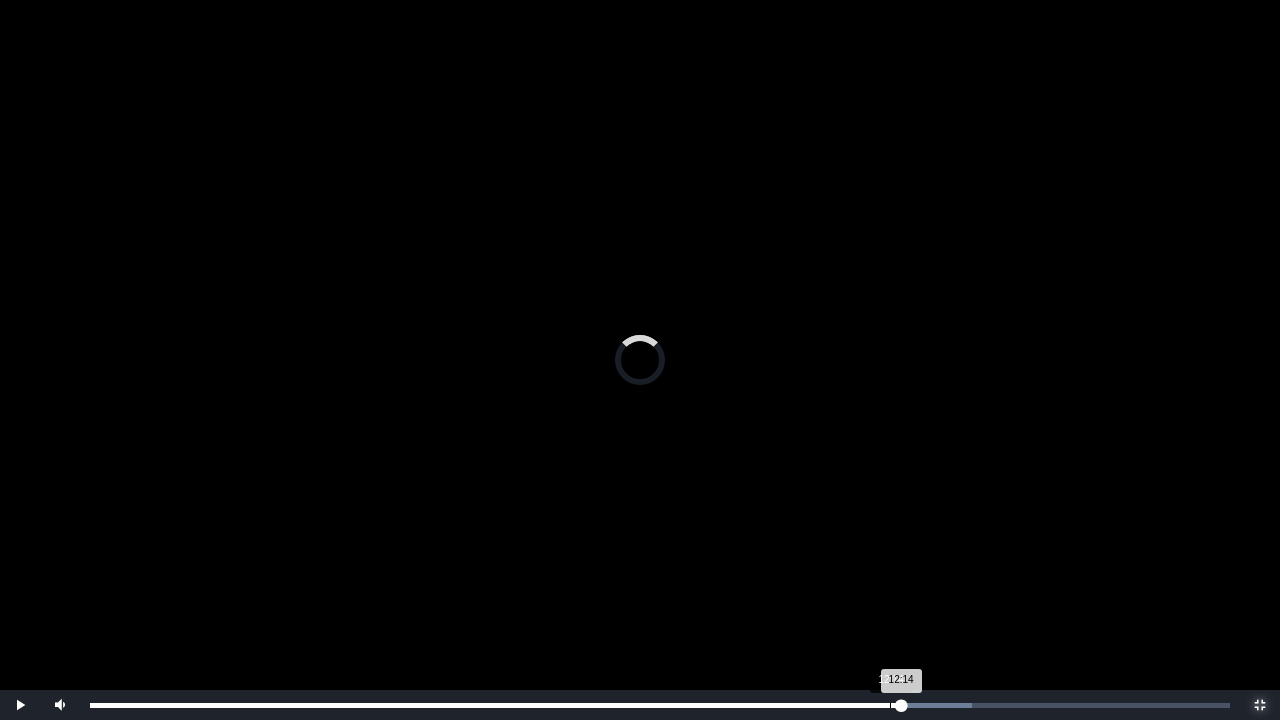 click on "Loaded : 0% 12:14 12:14 Progress : 0%" at bounding box center (660, 705) 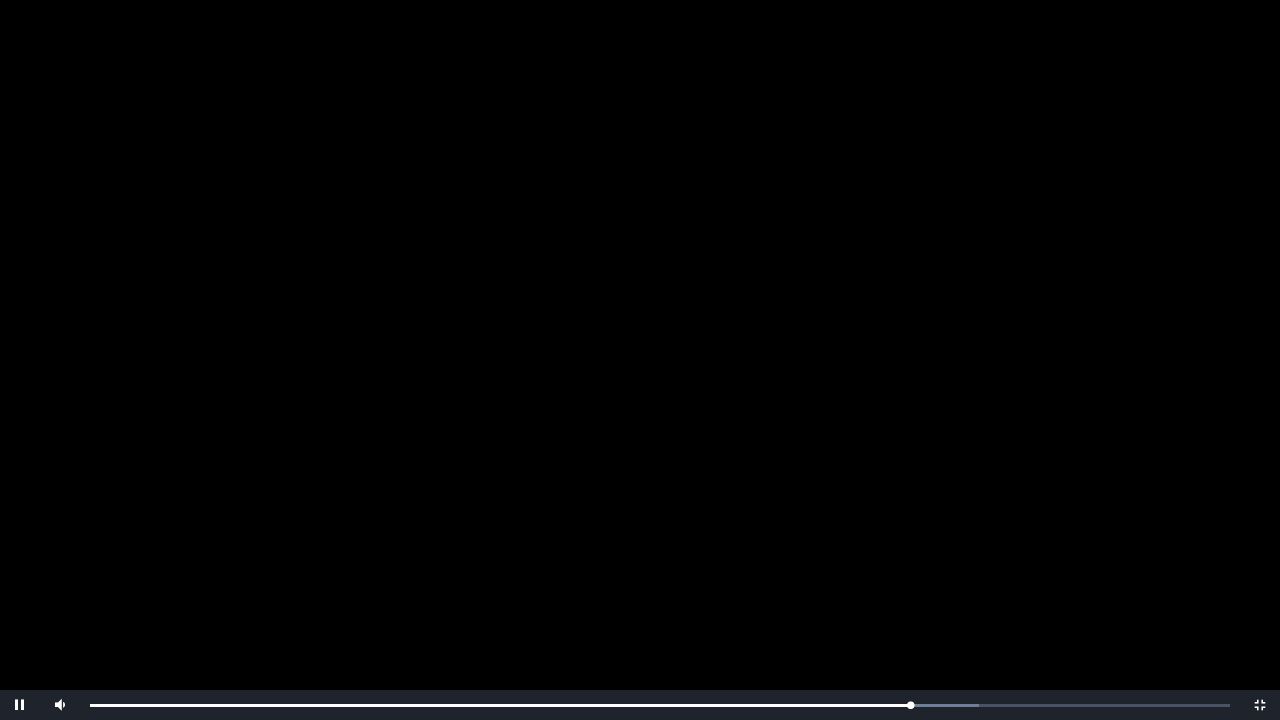drag, startPoint x: 766, startPoint y: 474, endPoint x: 772, endPoint y: 416, distance: 58.30952 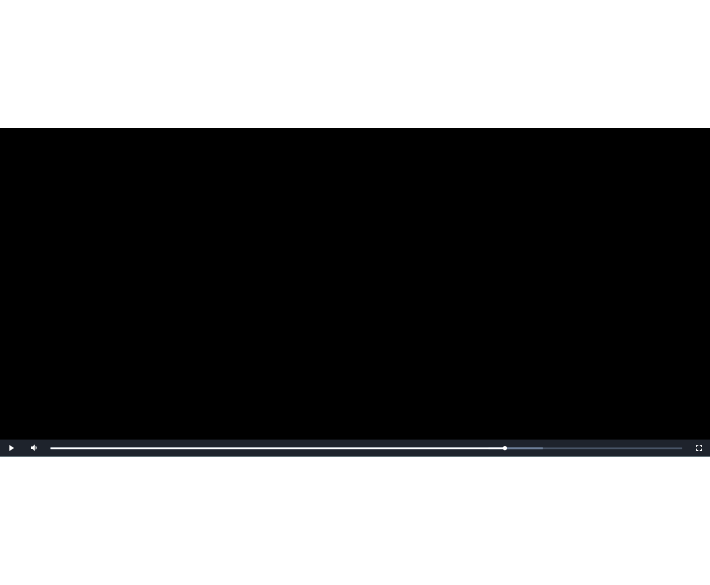 scroll, scrollTop: 333, scrollLeft: 0, axis: vertical 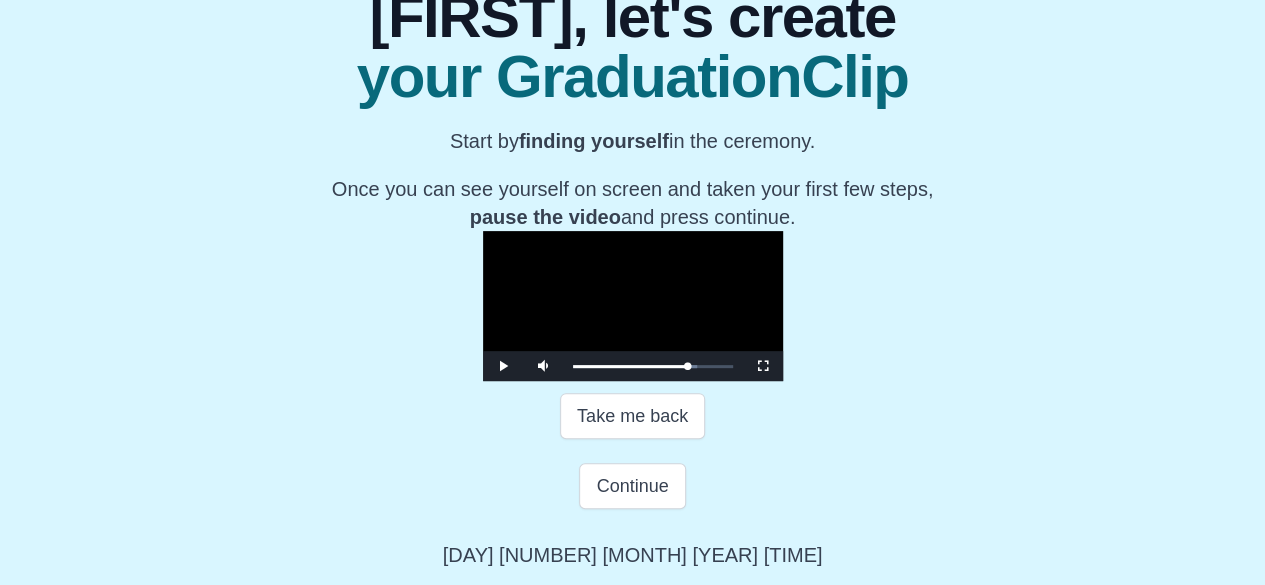 drag, startPoint x: 783, startPoint y: 288, endPoint x: 1060, endPoint y: 325, distance: 279.4602 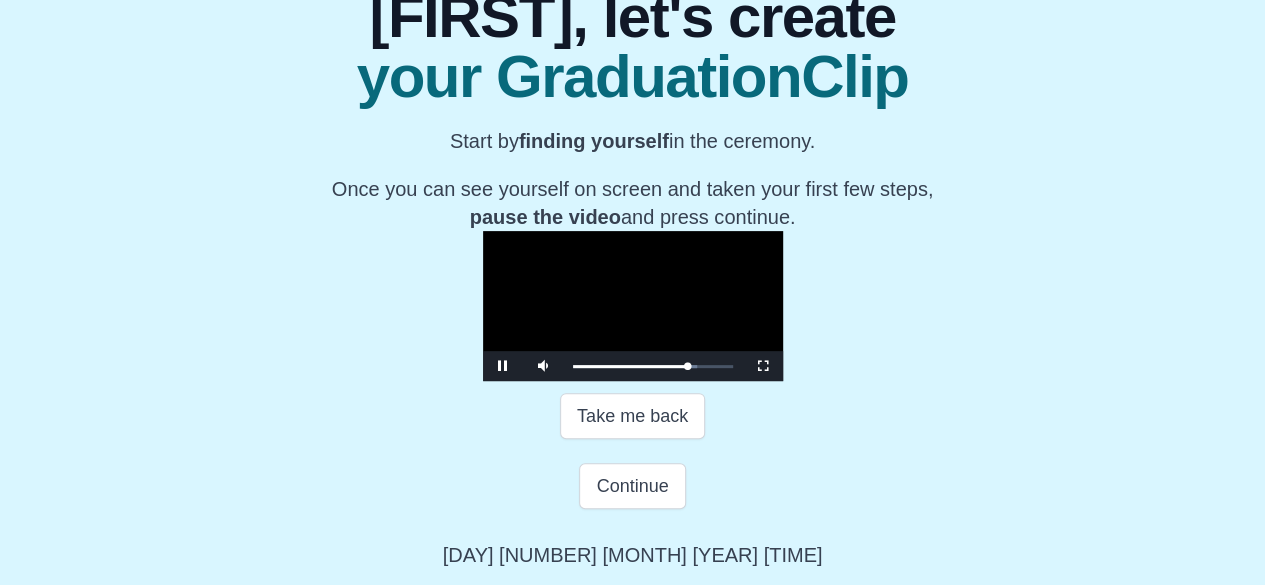 drag, startPoint x: 634, startPoint y: 346, endPoint x: 611, endPoint y: 347, distance: 23.021729 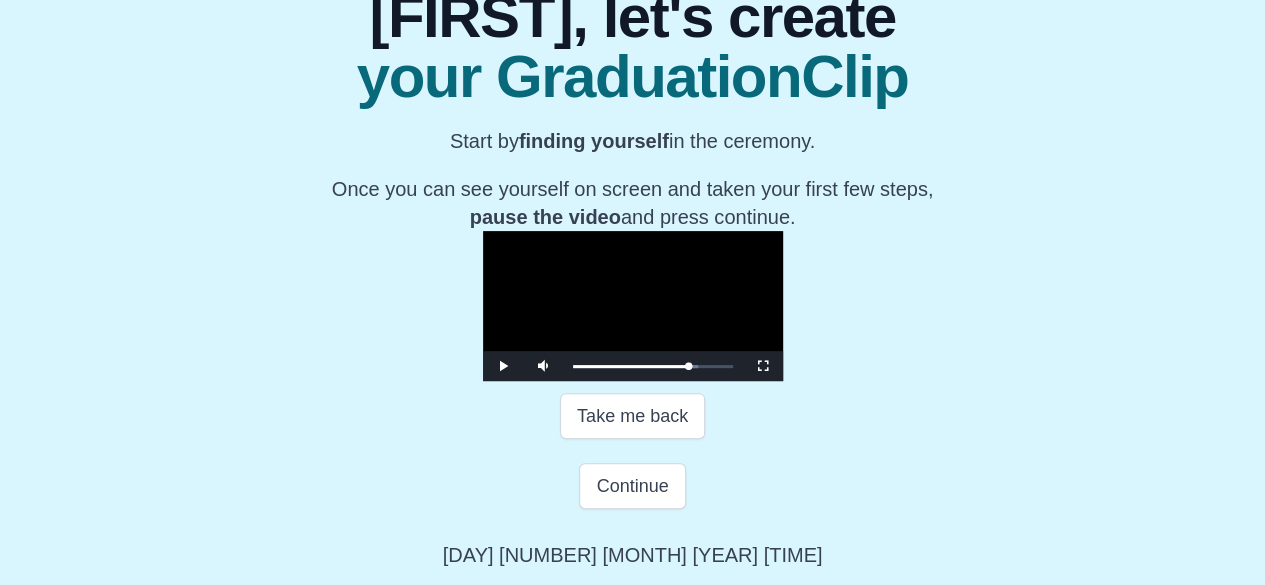 click at bounding box center [633, 306] 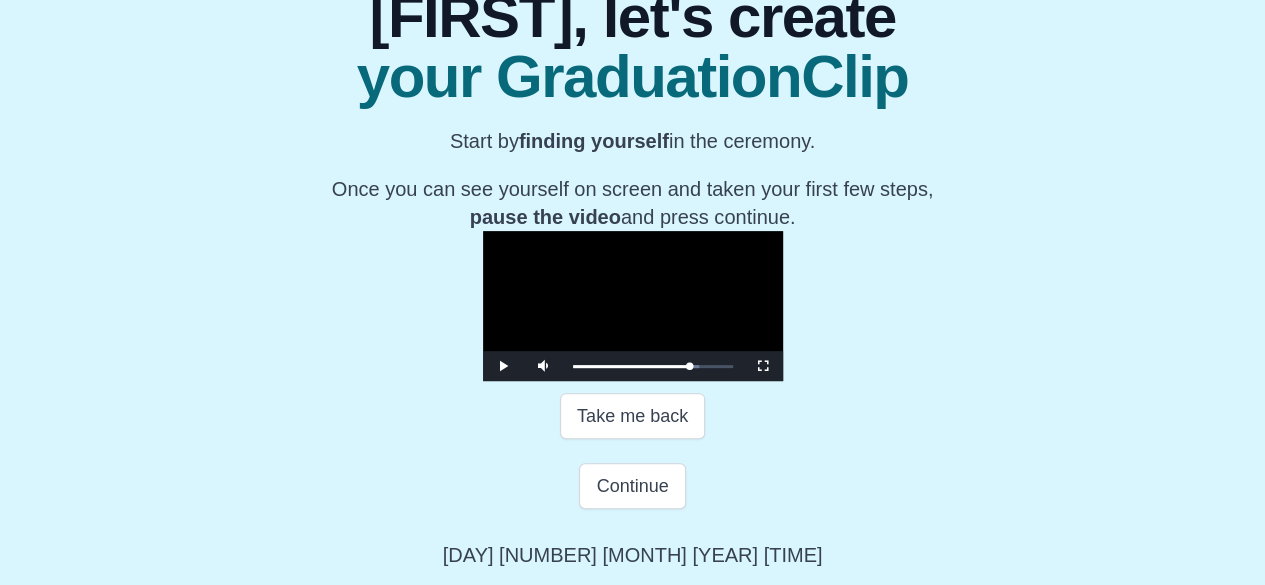 drag, startPoint x: 529, startPoint y: 305, endPoint x: 194, endPoint y: 333, distance: 336.16812 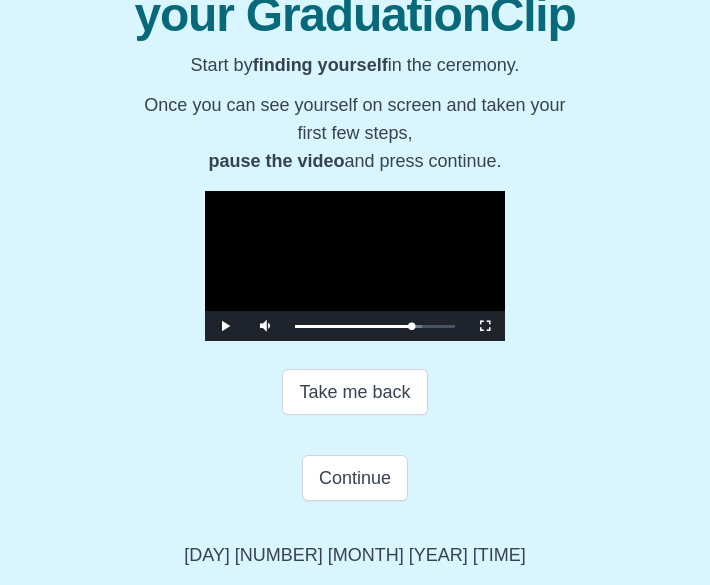 click at bounding box center (355, 266) 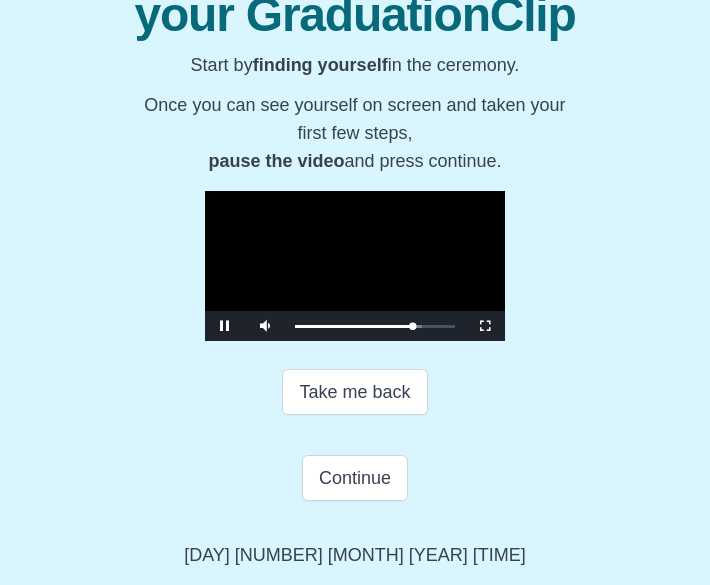 click on "Take me back" at bounding box center (355, 392) 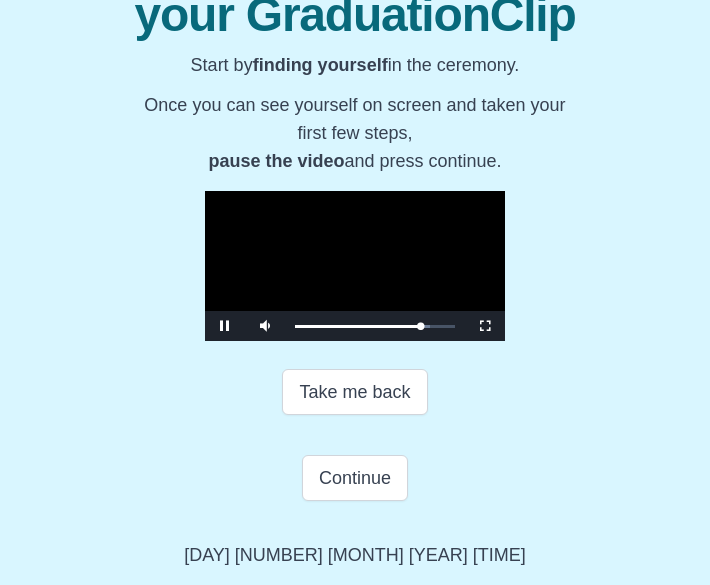 click at bounding box center (355, 266) 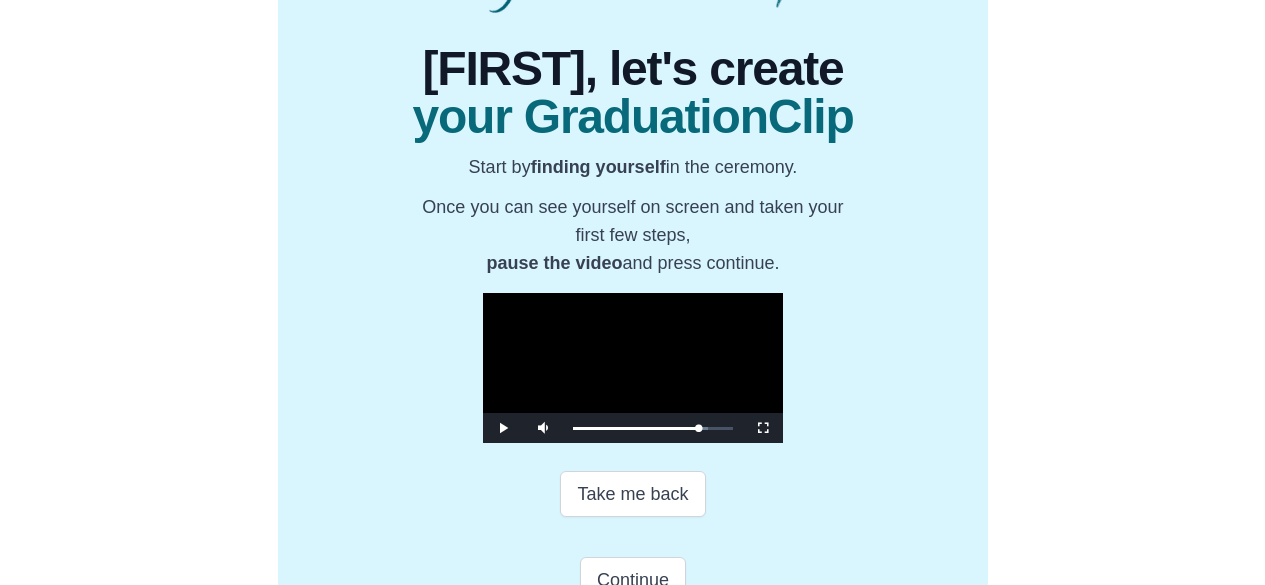 scroll, scrollTop: 166, scrollLeft: 0, axis: vertical 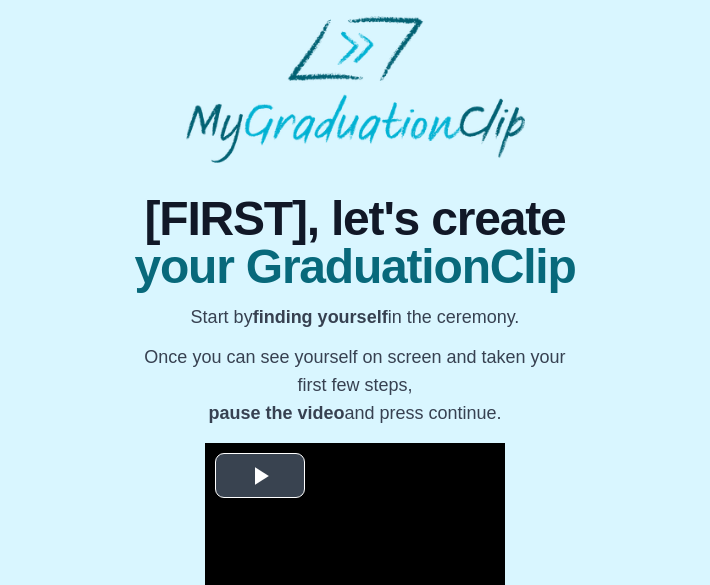 click at bounding box center [260, 476] 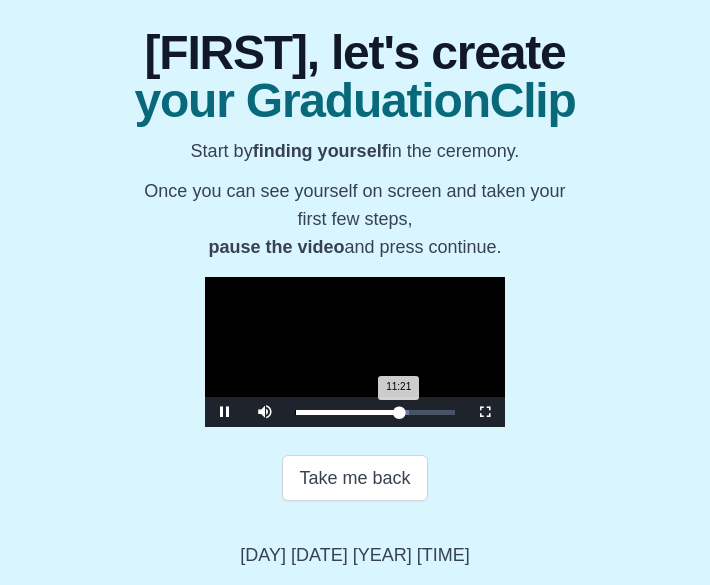 scroll, scrollTop: 366, scrollLeft: 0, axis: vertical 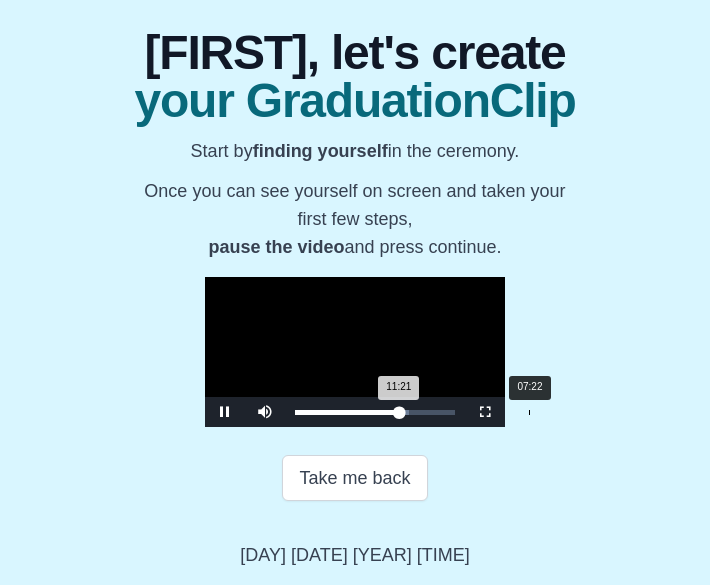 click on "07:22" at bounding box center [529, 412] 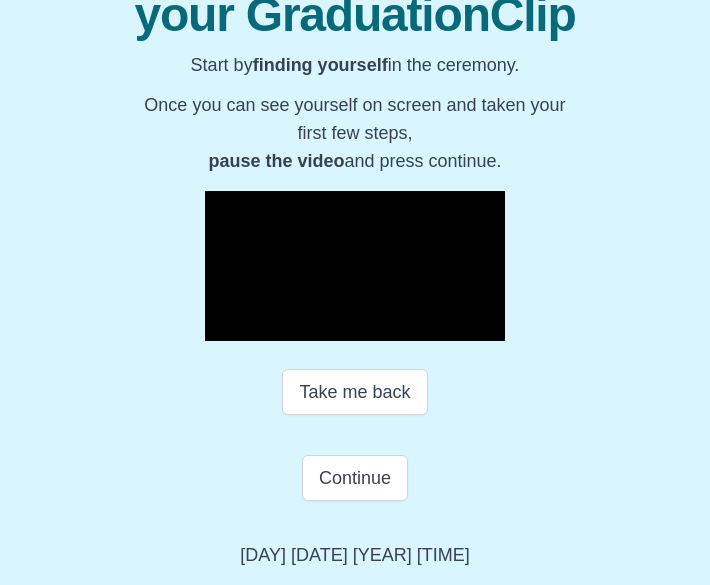 click at bounding box center (355, 266) 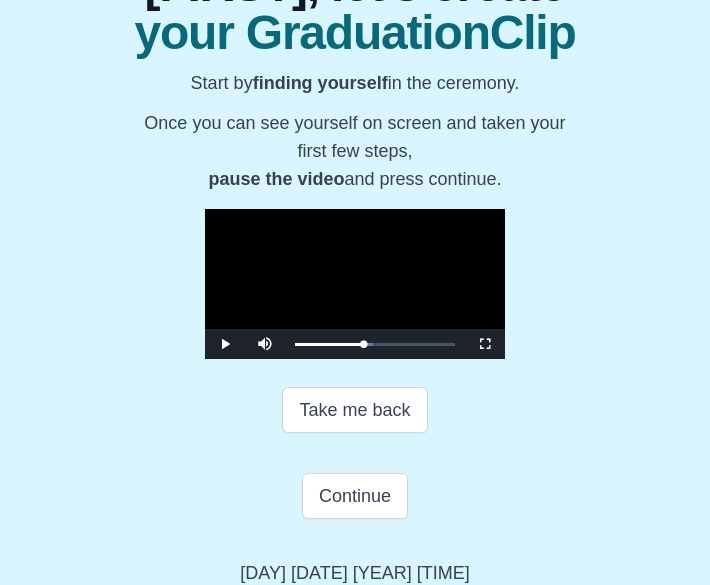 scroll, scrollTop: 233, scrollLeft: 0, axis: vertical 